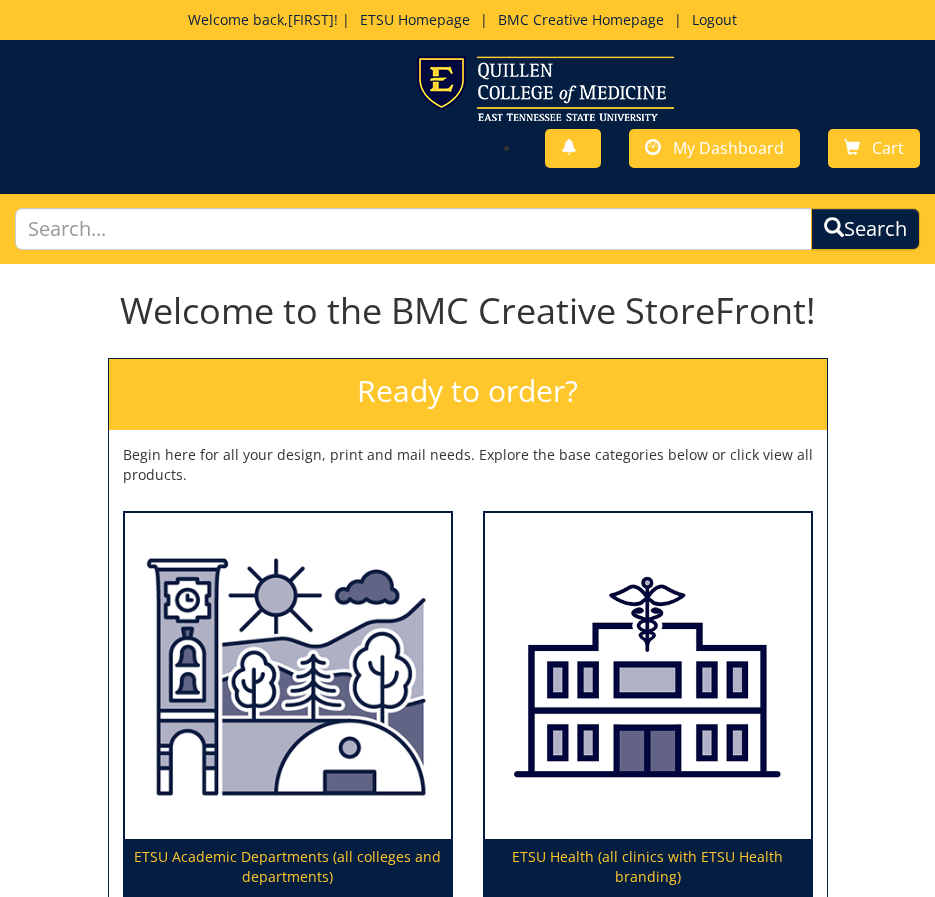 scroll, scrollTop: 0, scrollLeft: 0, axis: both 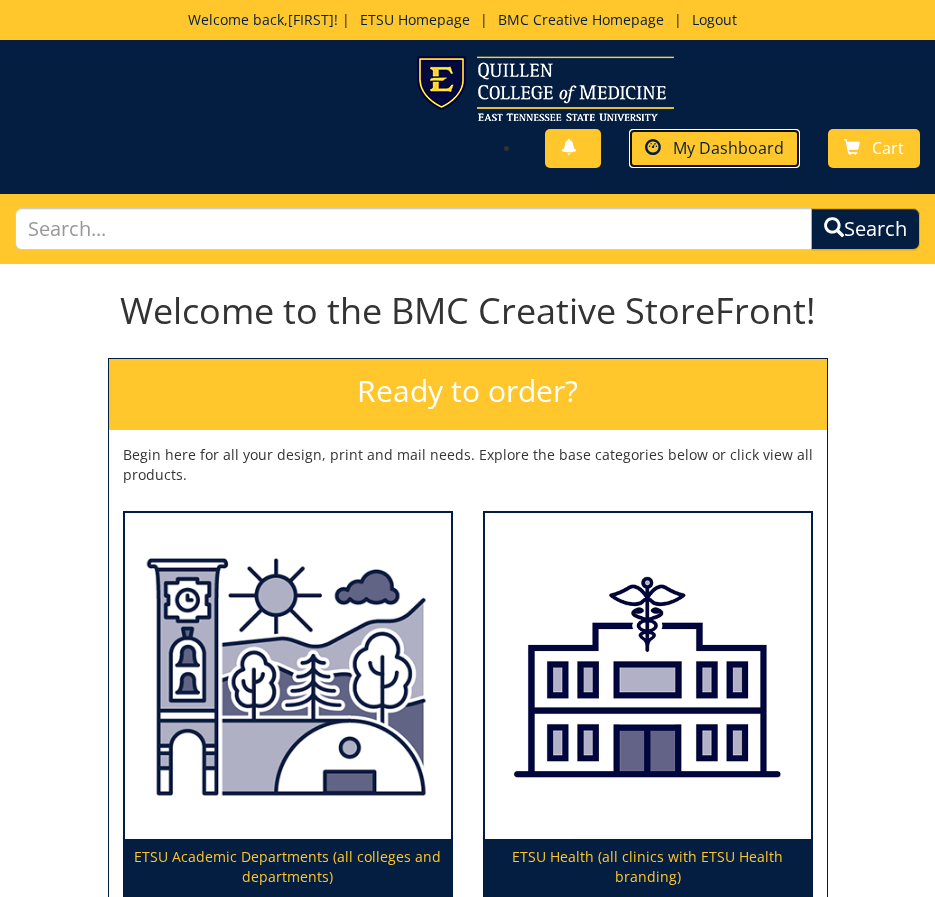 click on "My Dashboard" at bounding box center (728, 148) 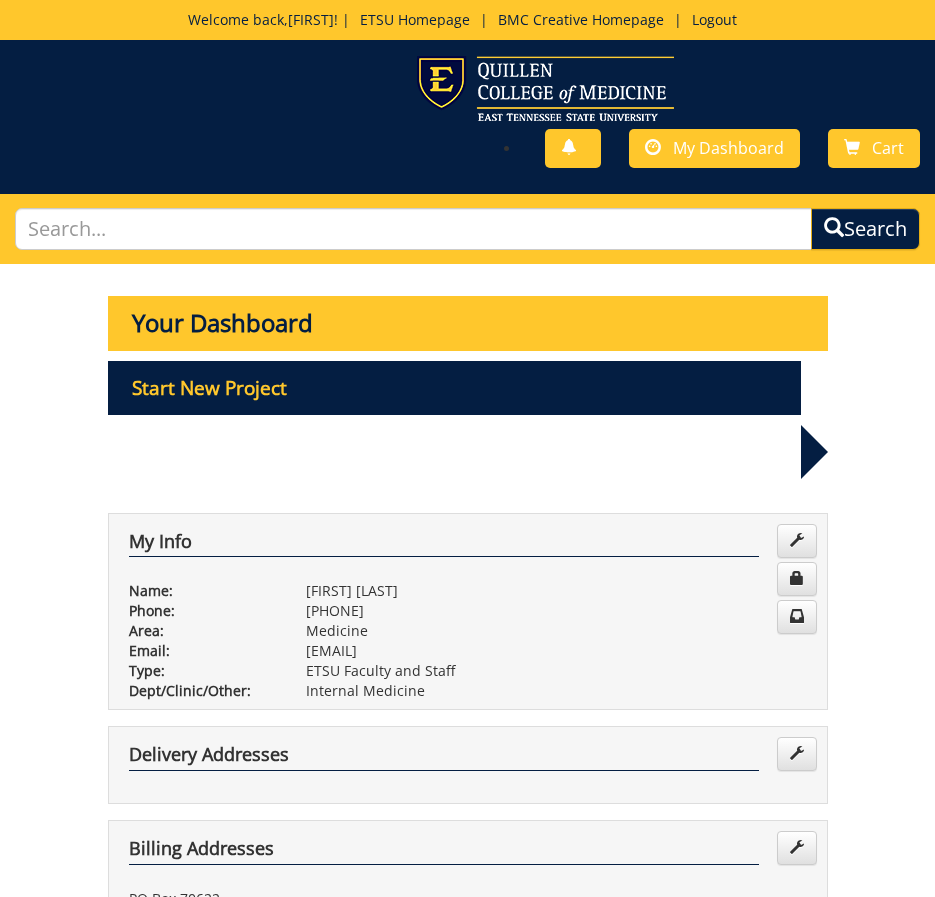 scroll, scrollTop: 400, scrollLeft: 0, axis: vertical 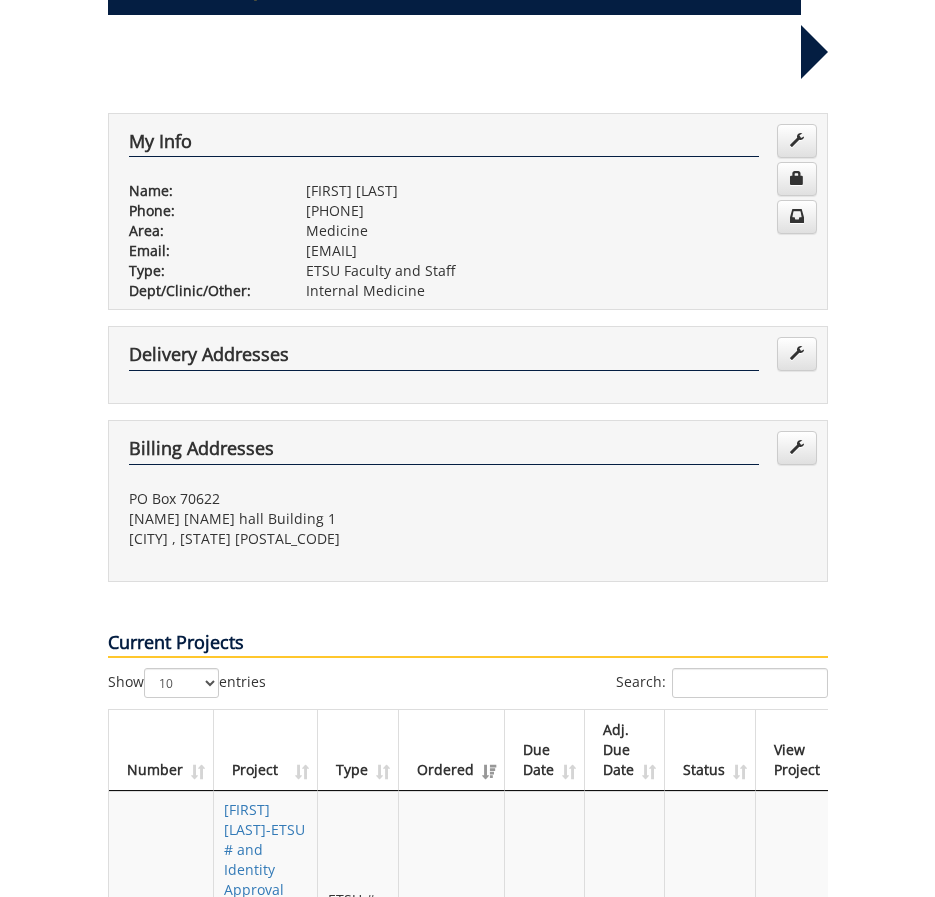 click on "View Project" at bounding box center (819, 940) 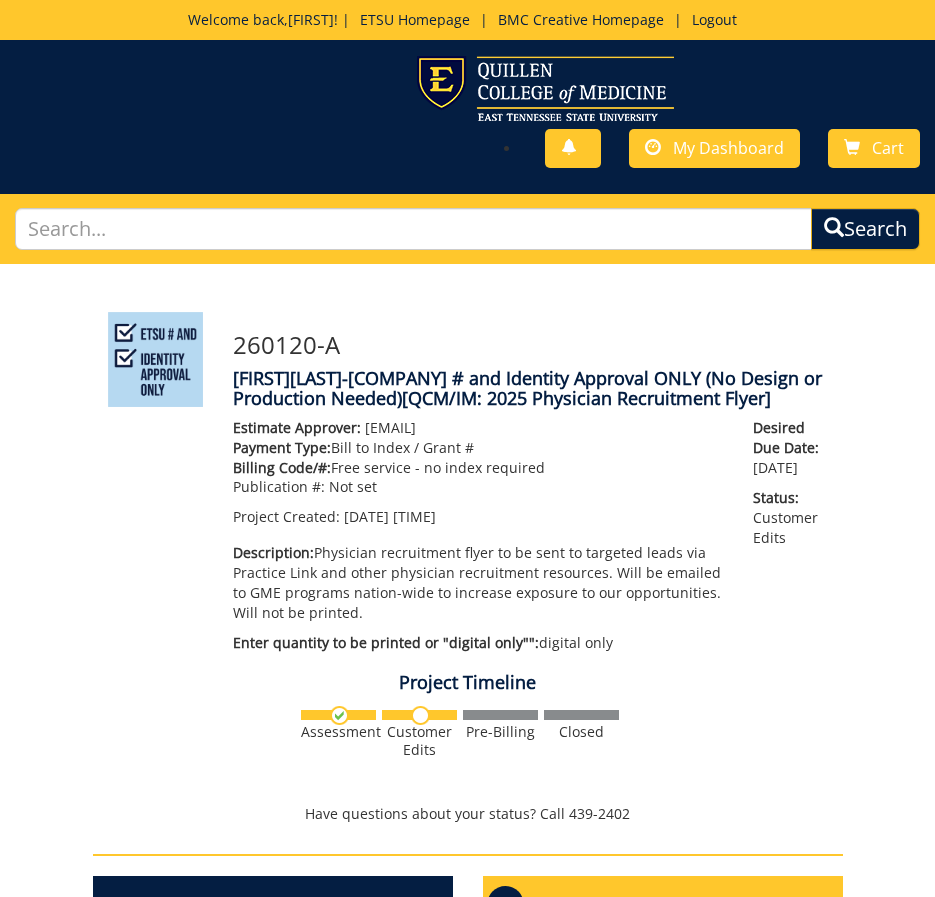 scroll, scrollTop: 0, scrollLeft: 0, axis: both 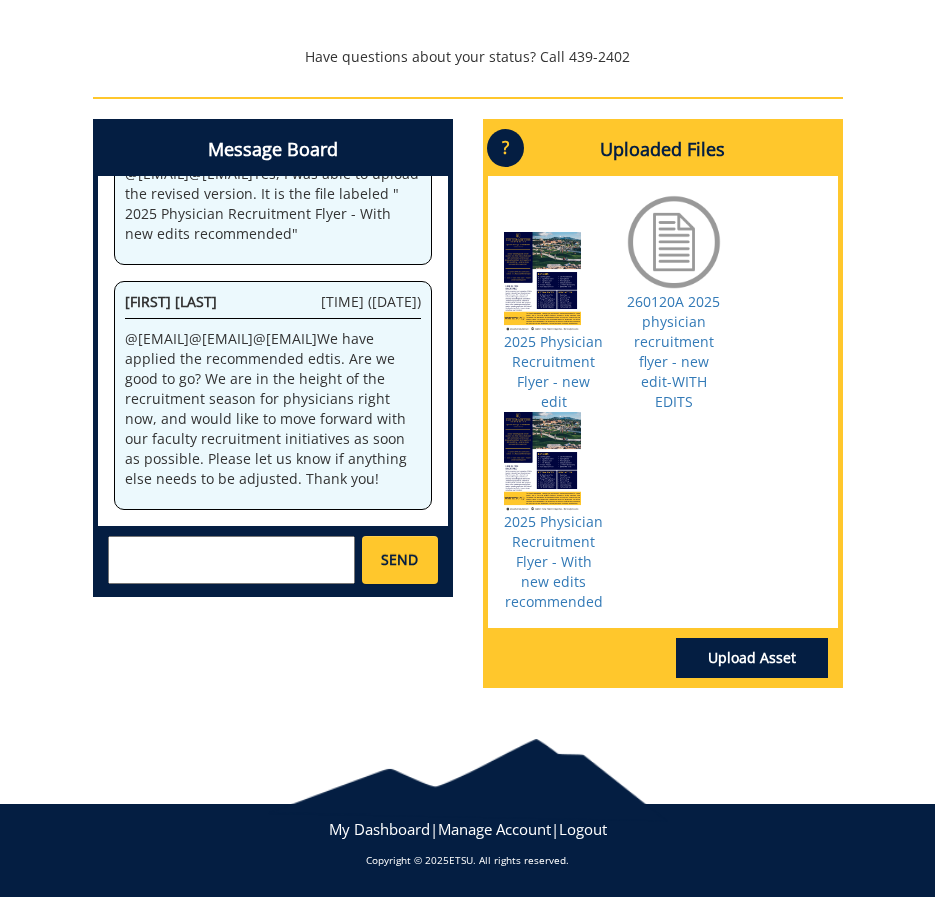 click at bounding box center [232, 560] 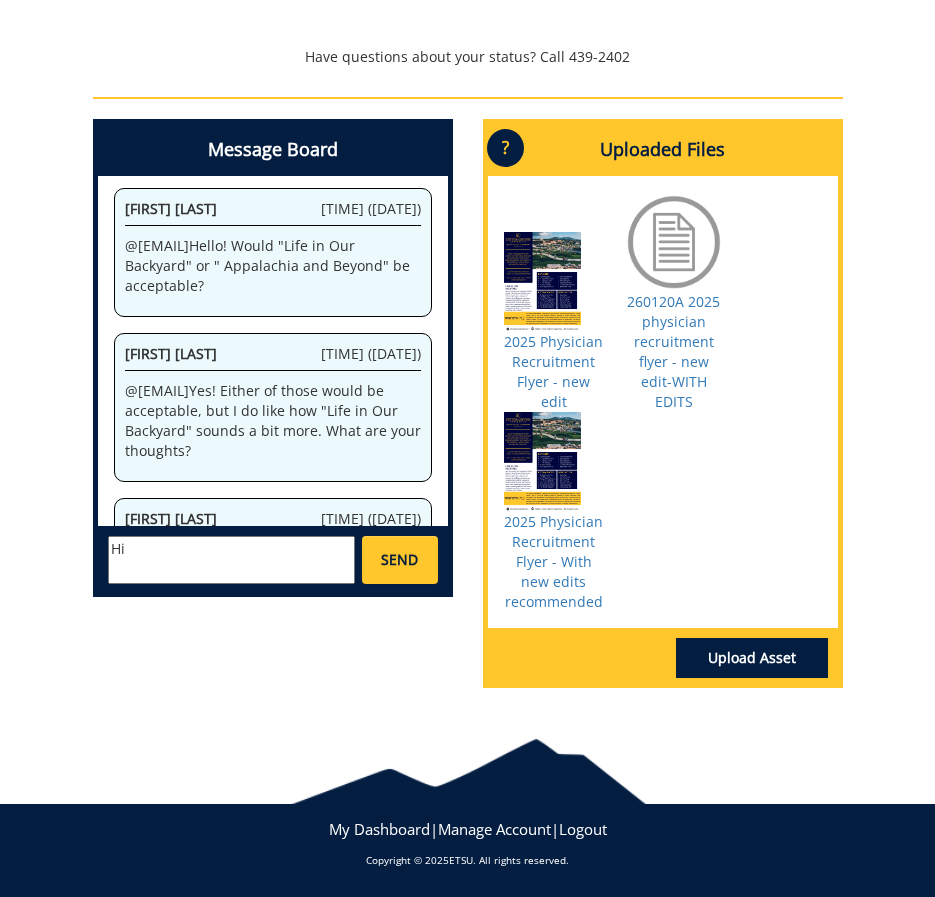 scroll, scrollTop: 0, scrollLeft: 0, axis: both 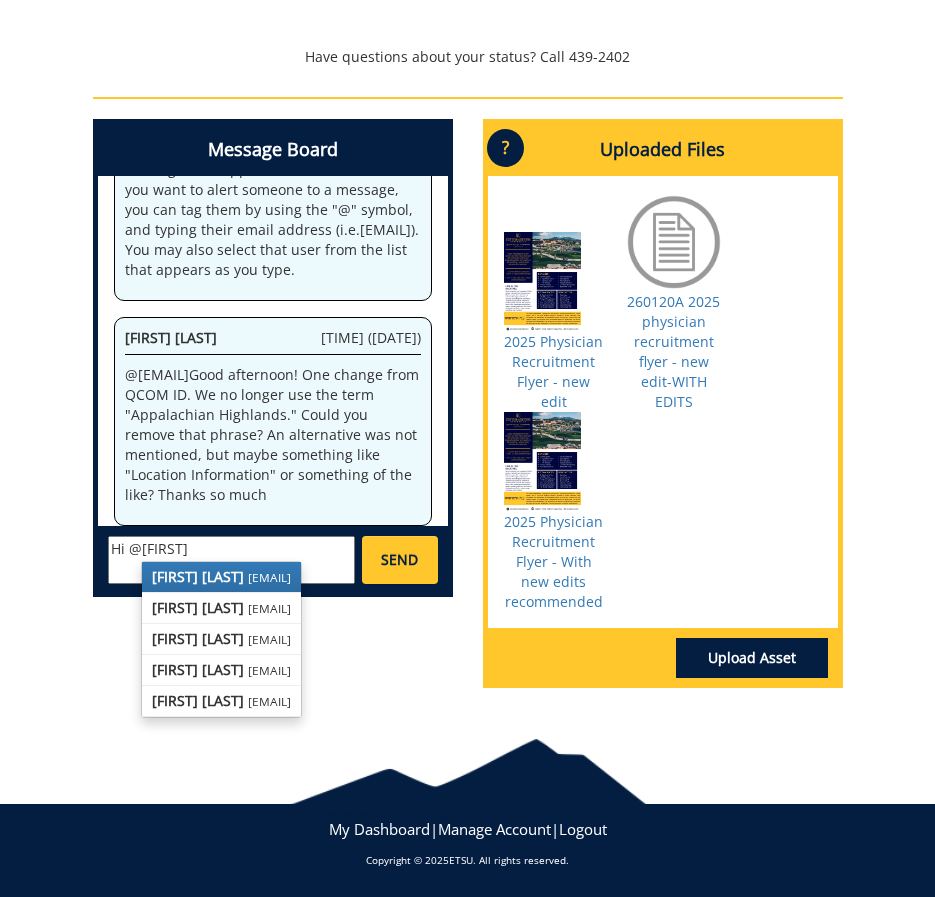 click on "[EMAIL]" at bounding box center (269, 577) 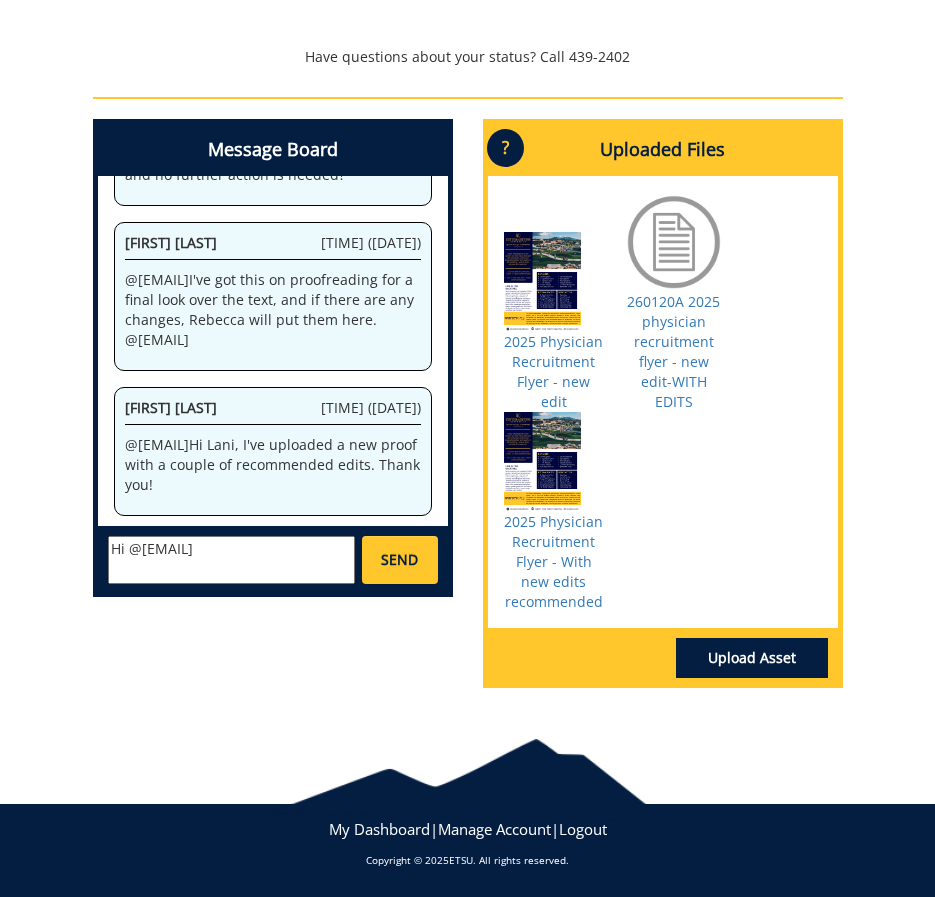 scroll, scrollTop: 1100, scrollLeft: 0, axis: vertical 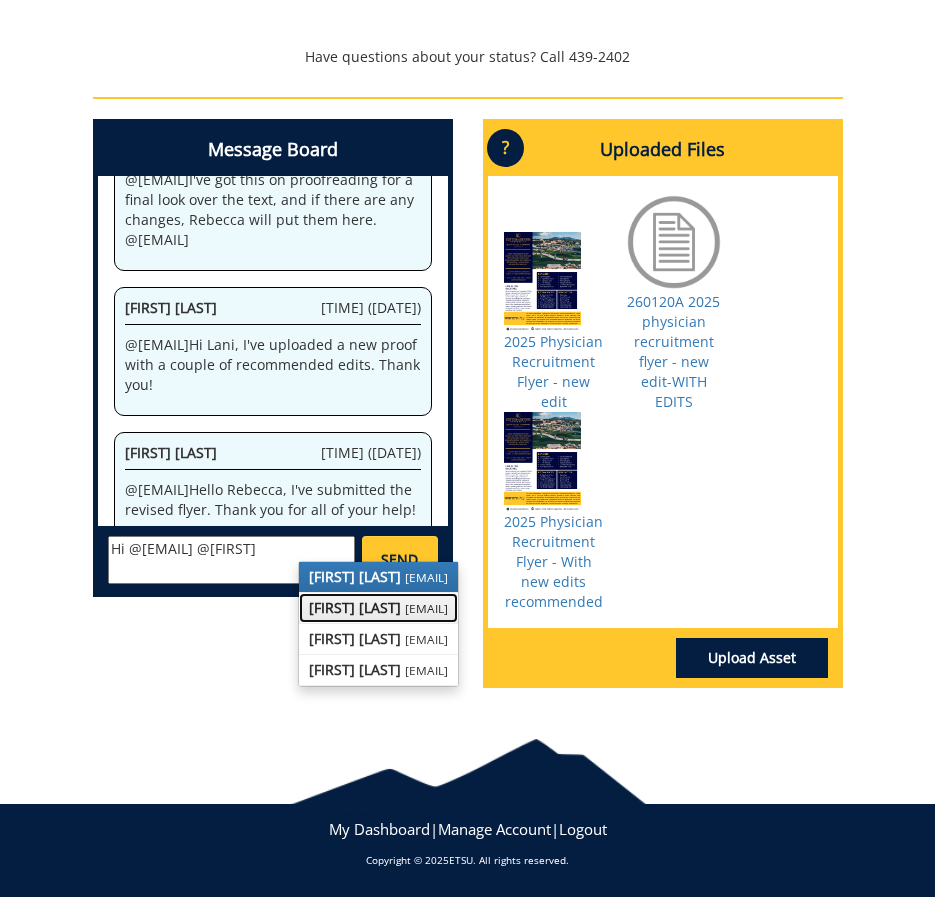 click on "[FIRST] [LAST]" at bounding box center [355, 607] 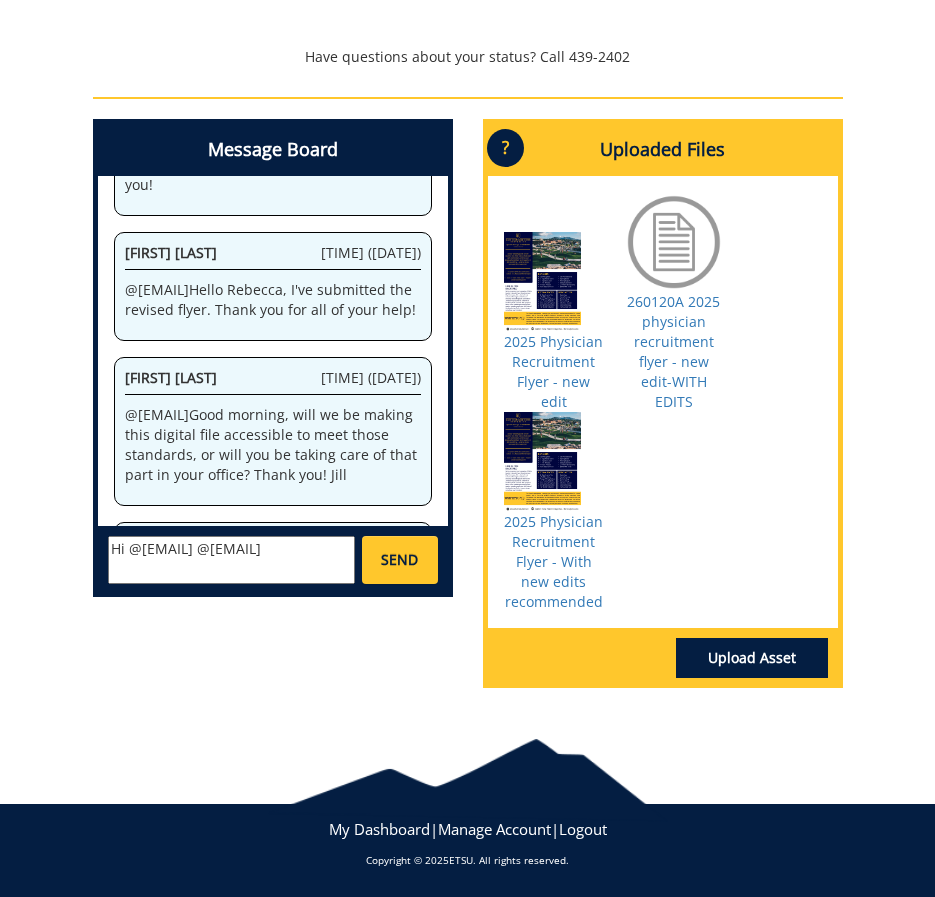 scroll, scrollTop: 1400, scrollLeft: 0, axis: vertical 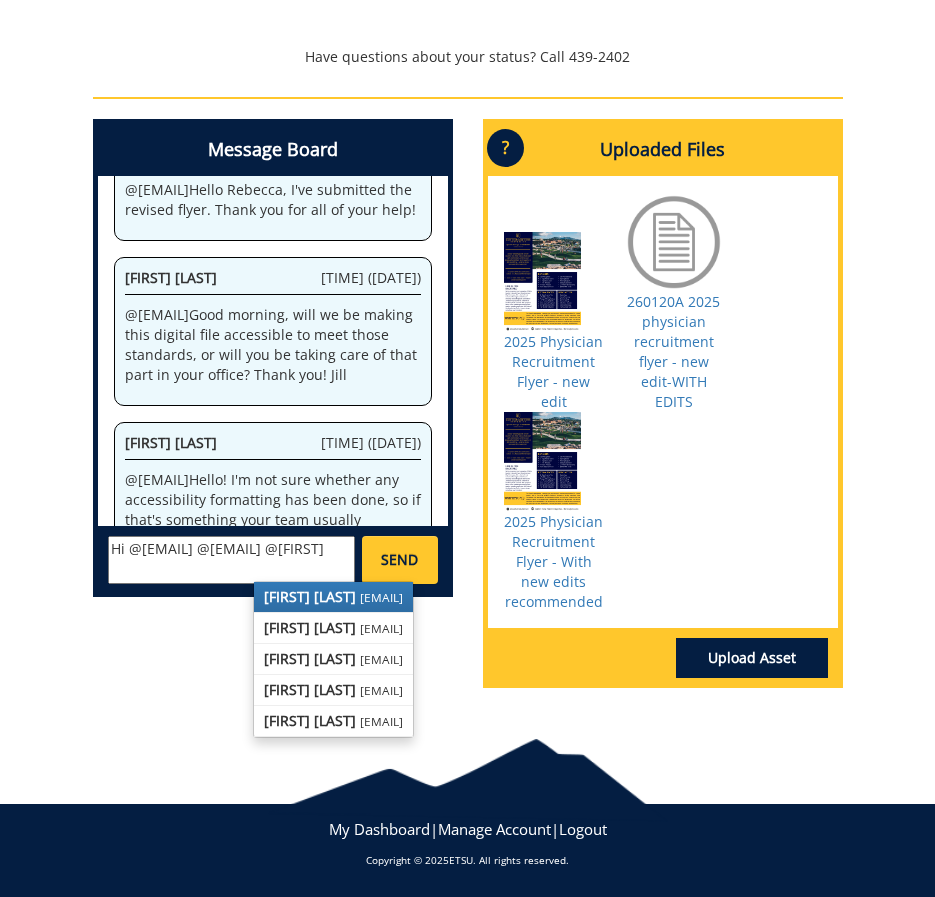 click on "[EMAIL]" at bounding box center [381, 597] 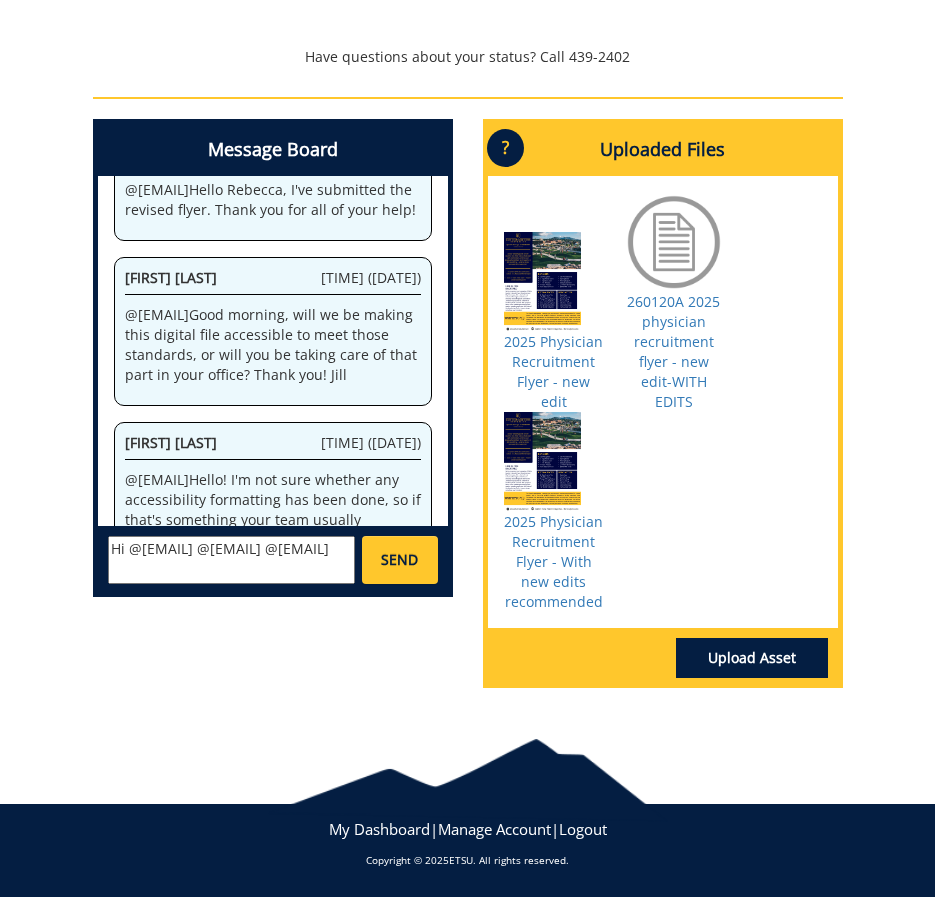 scroll, scrollTop: 18, scrollLeft: 0, axis: vertical 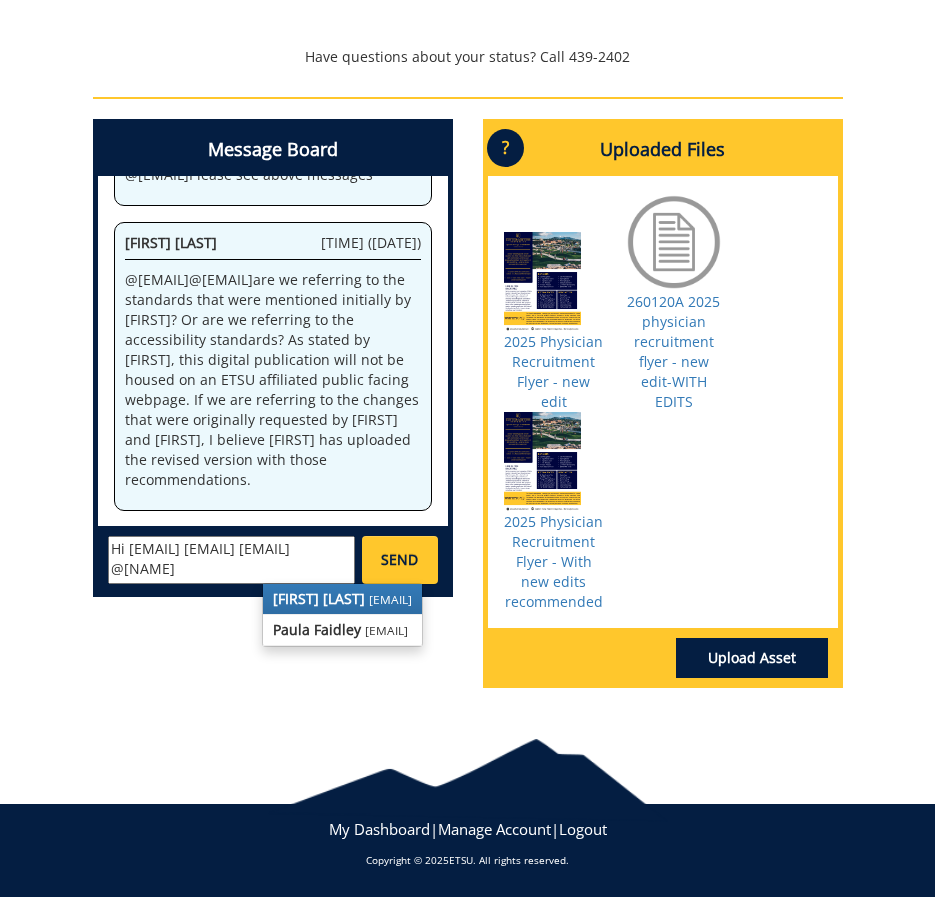 click on "[EMAIL]" at bounding box center (390, 599) 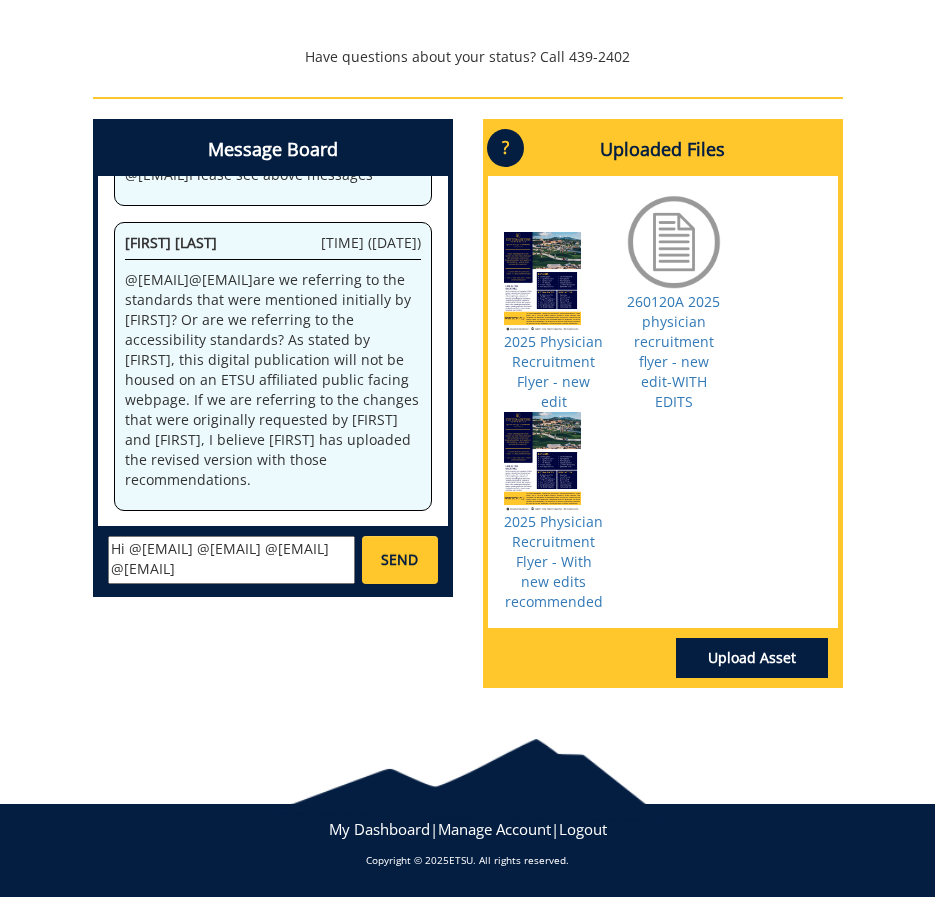 scroll, scrollTop: 38, scrollLeft: 0, axis: vertical 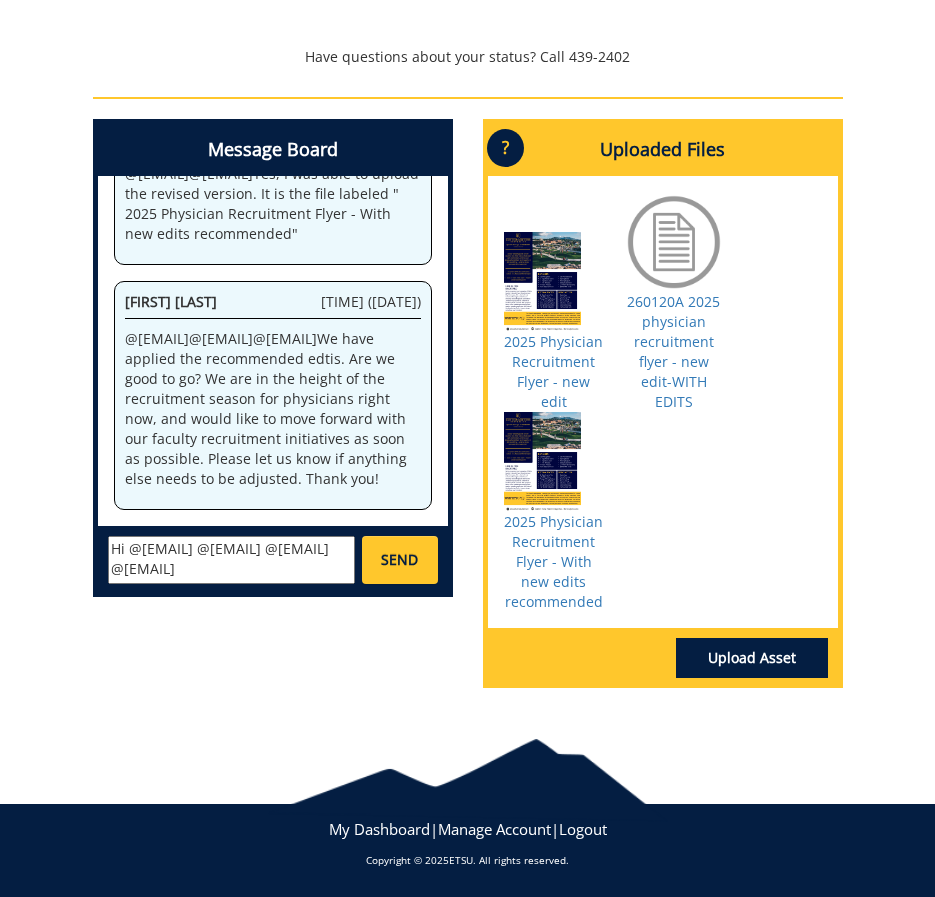 click on "Hi @[EMAIL] @[EMAIL] @[EMAIL] @[EMAIL]" at bounding box center (232, 560) 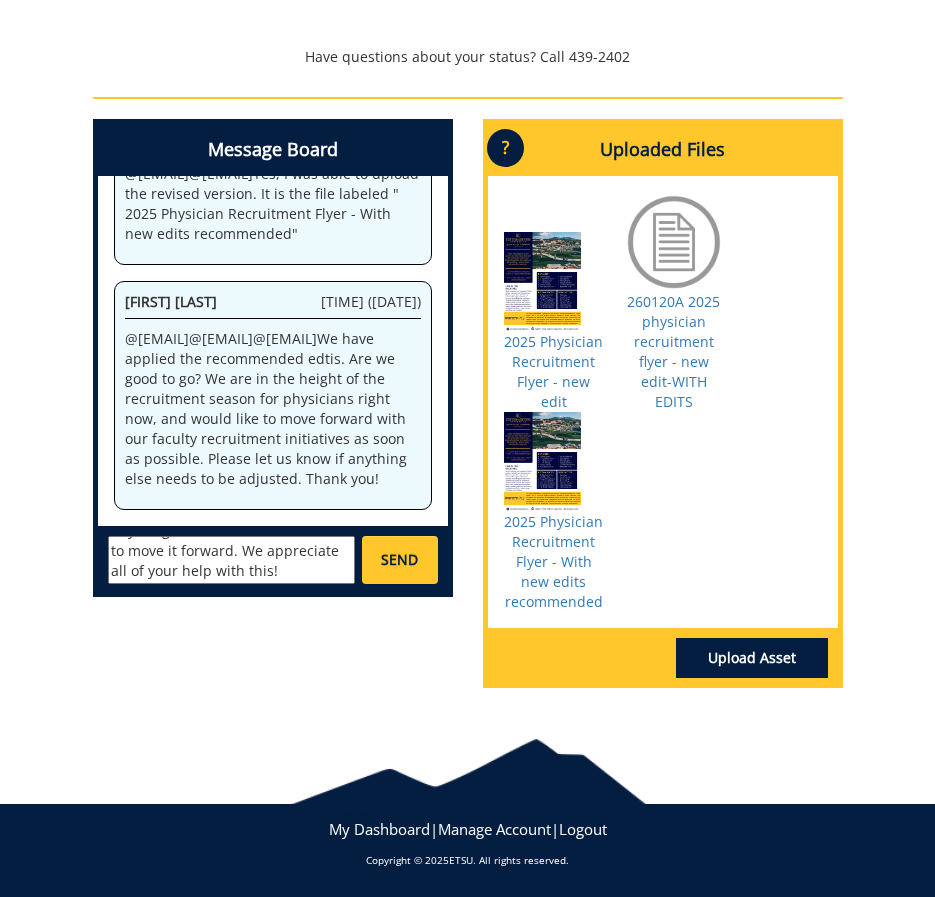 scroll, scrollTop: 0, scrollLeft: 0, axis: both 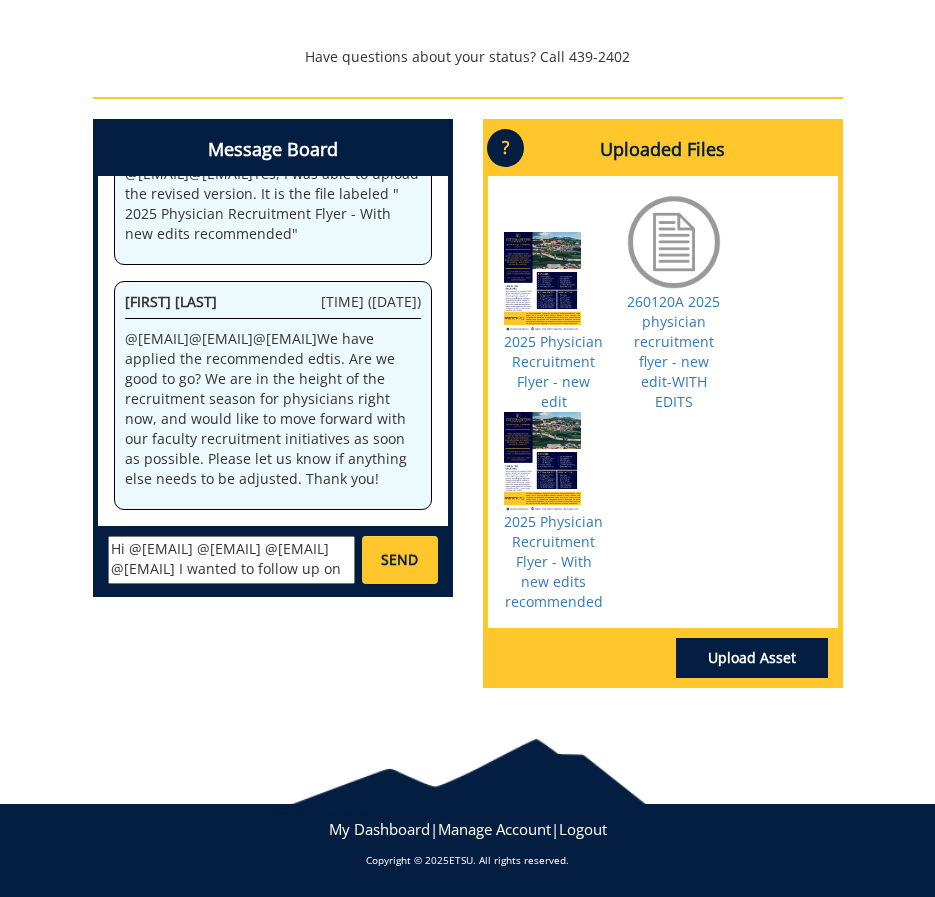 click on "Hi @[EMAIL] @[EMAIL] @[EMAIL] @[EMAIL] I wanted to follow up on the flyer we submitted for approval. We have a recruitment campaign scheduled for tomorrow afternoon and we'd really love to be able to include this piece as part of our materials. Please let us know if anything else is needed on our end to move it forward. We appreciate all of your help with this!" at bounding box center (232, 560) 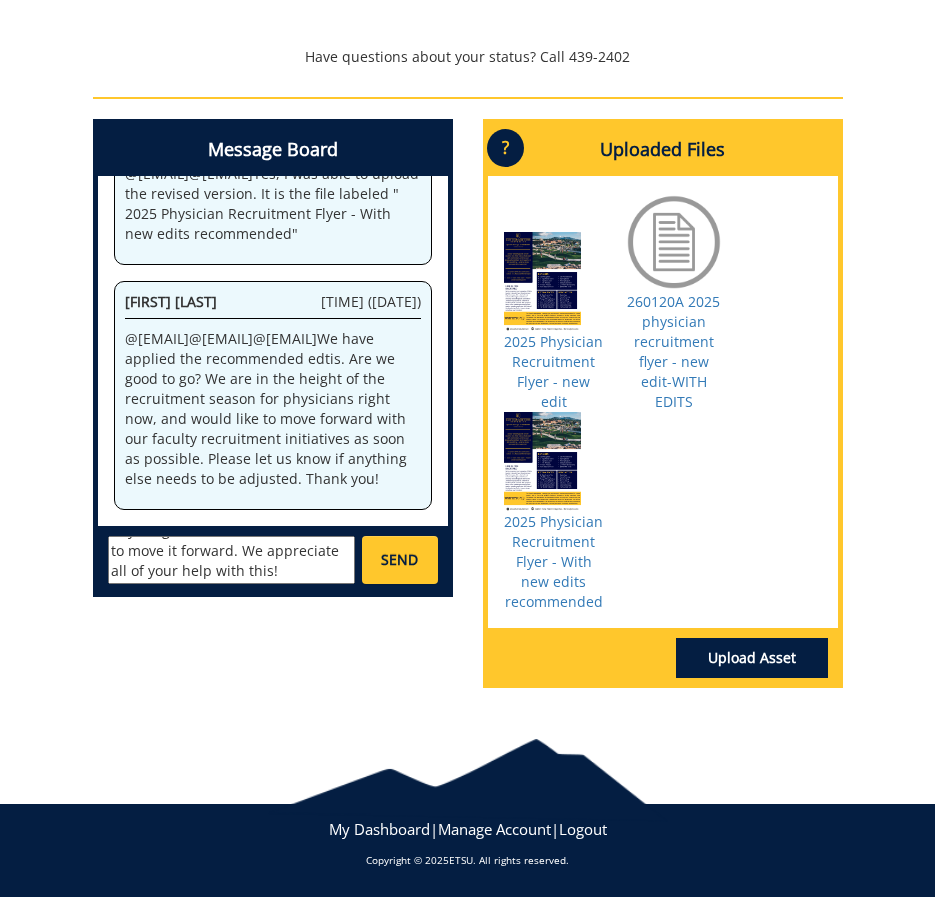 scroll, scrollTop: 235, scrollLeft: 0, axis: vertical 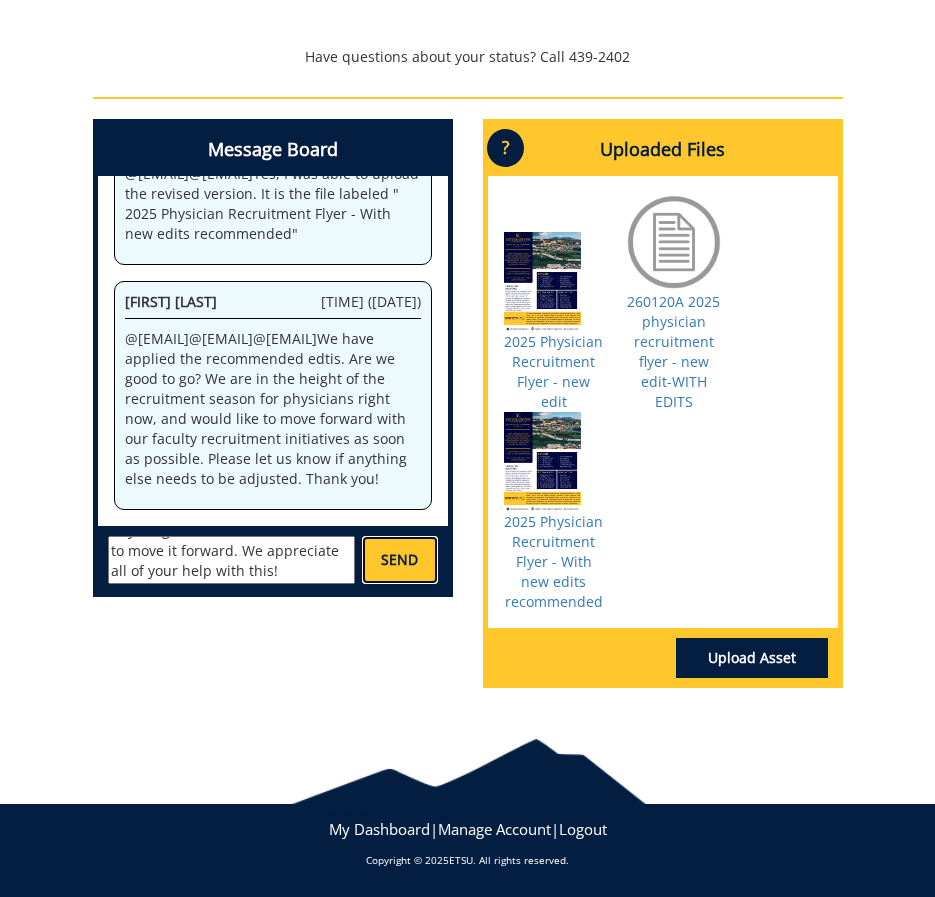 click on "SEND" at bounding box center (400, 560) 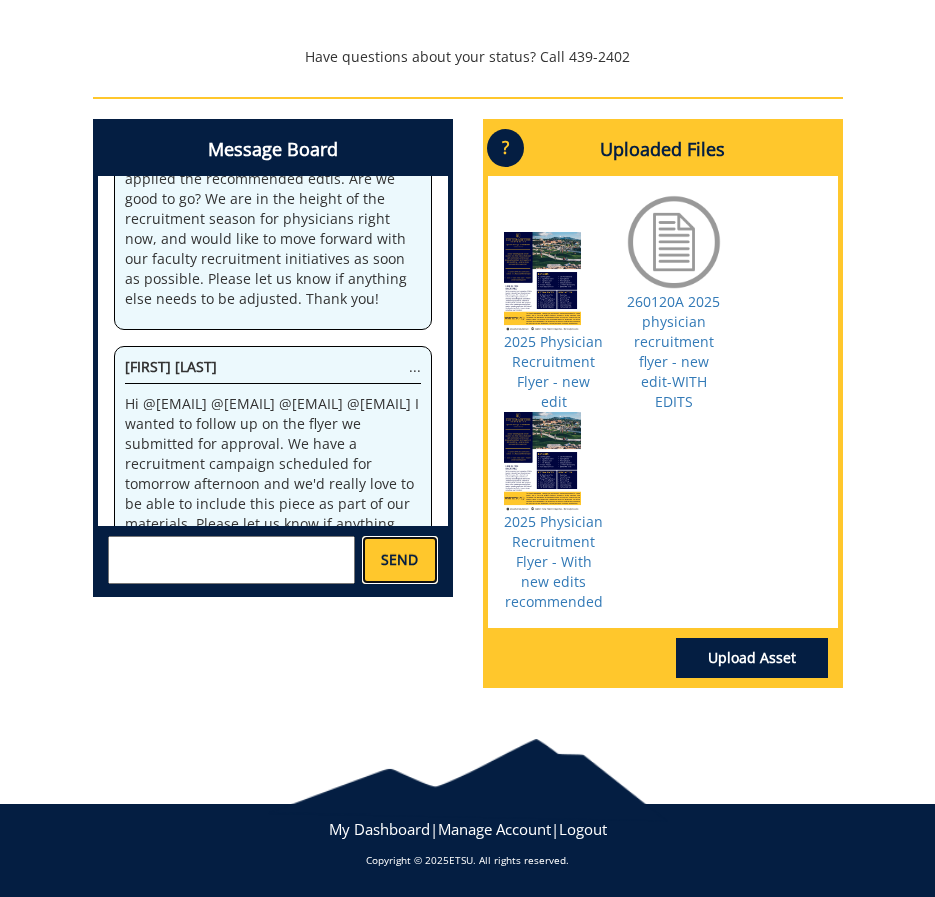 scroll, scrollTop: 3196, scrollLeft: 0, axis: vertical 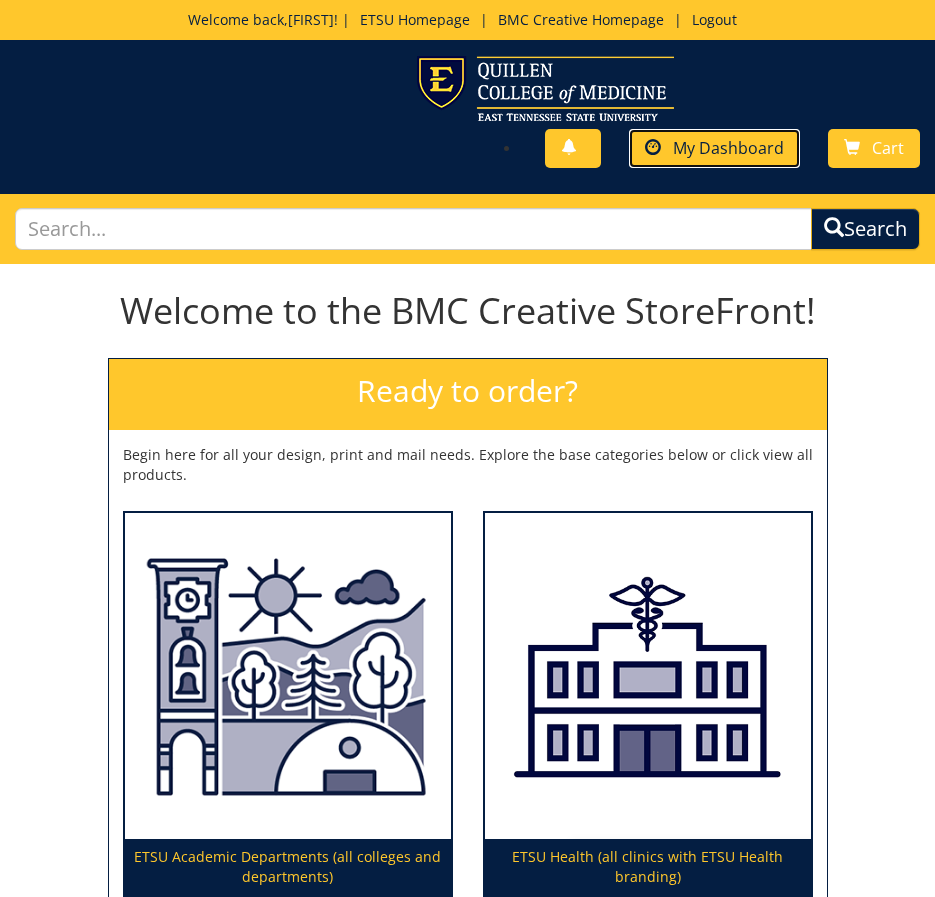 click on "My Dashboard" at bounding box center (728, 148) 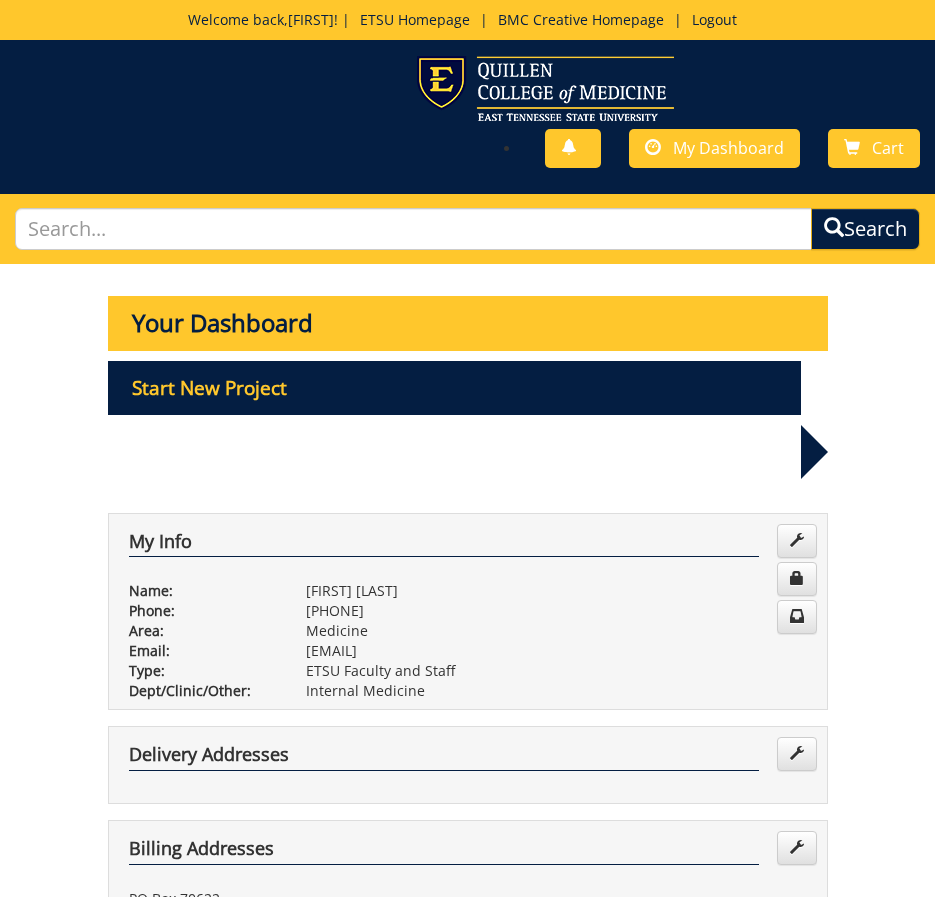 scroll, scrollTop: 500, scrollLeft: 0, axis: vertical 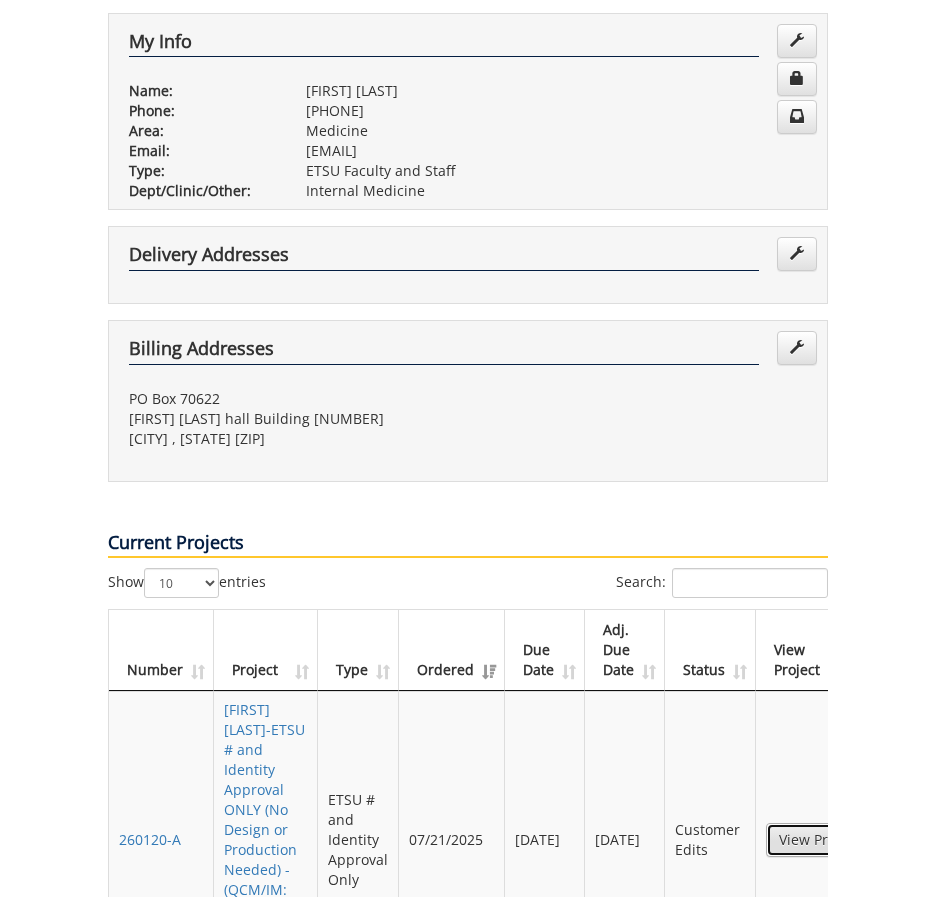 click on "View Project" at bounding box center [819, 840] 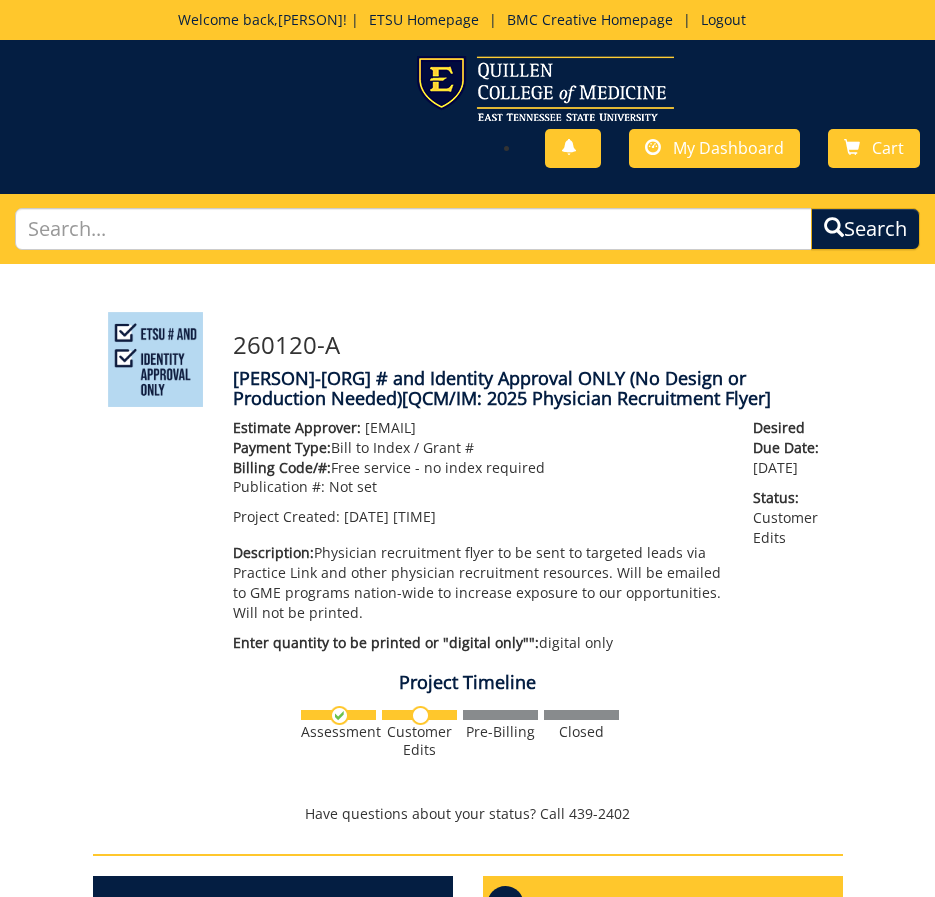 scroll, scrollTop: 600, scrollLeft: 0, axis: vertical 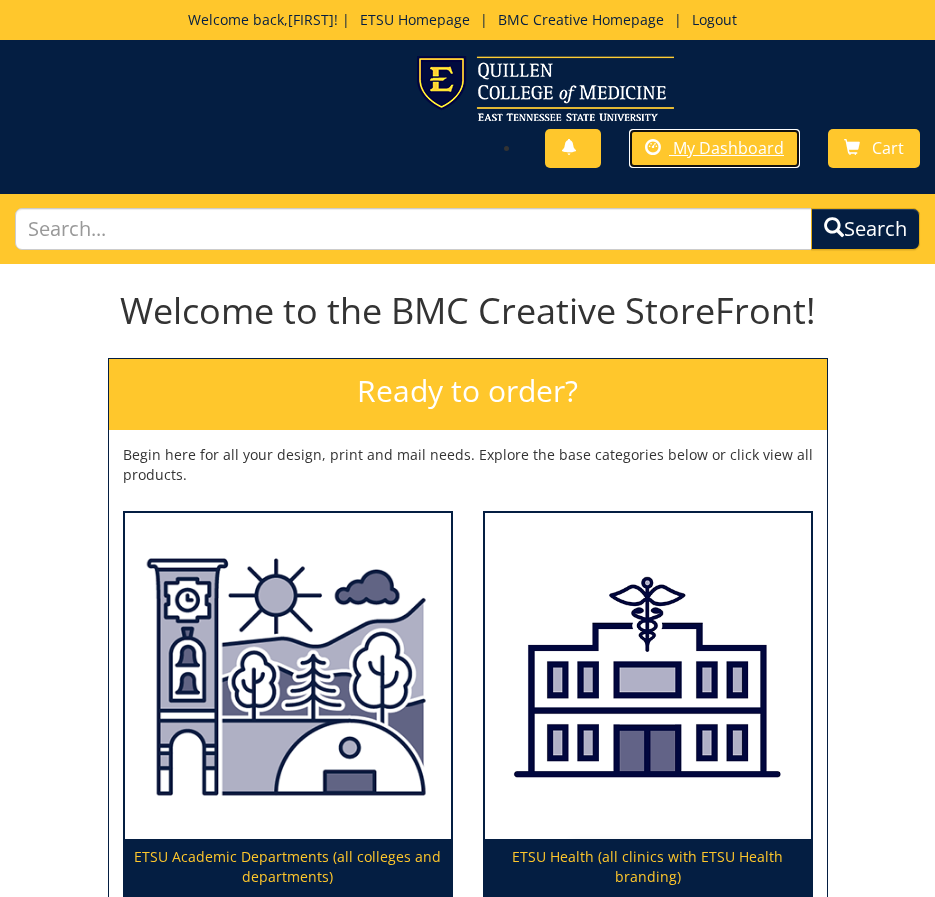 drag, startPoint x: 730, startPoint y: 160, endPoint x: 679, endPoint y: 279, distance: 129.46814 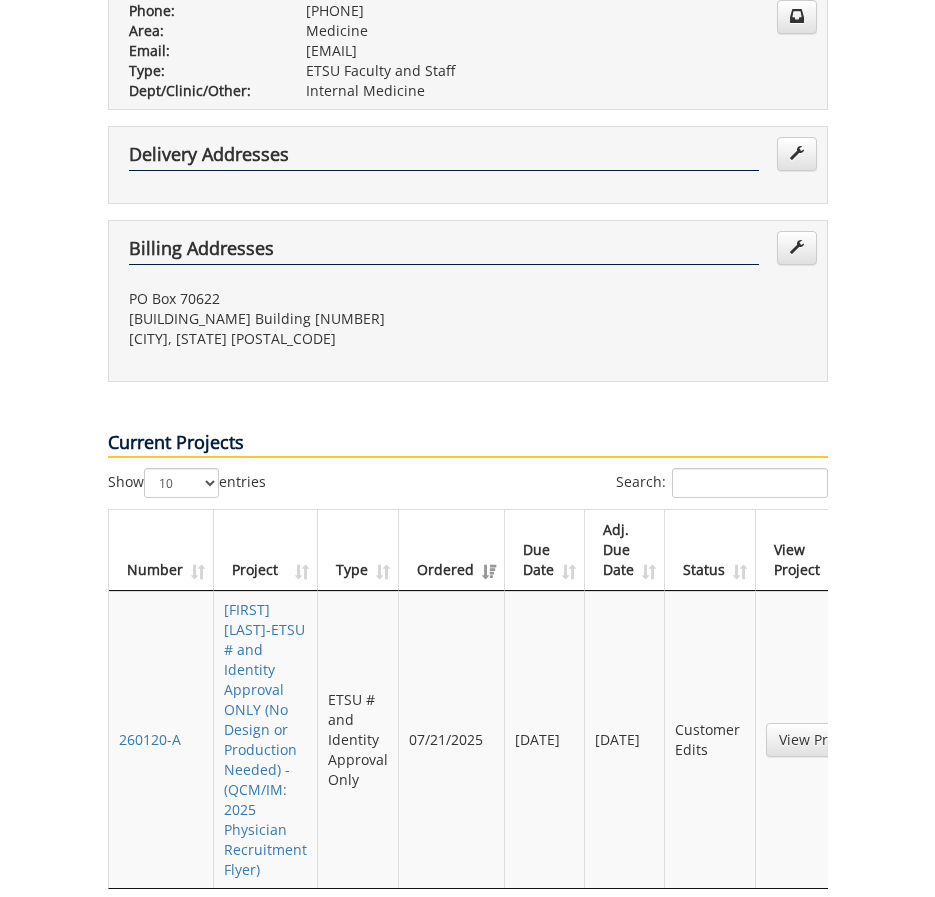 scroll, scrollTop: 700, scrollLeft: 0, axis: vertical 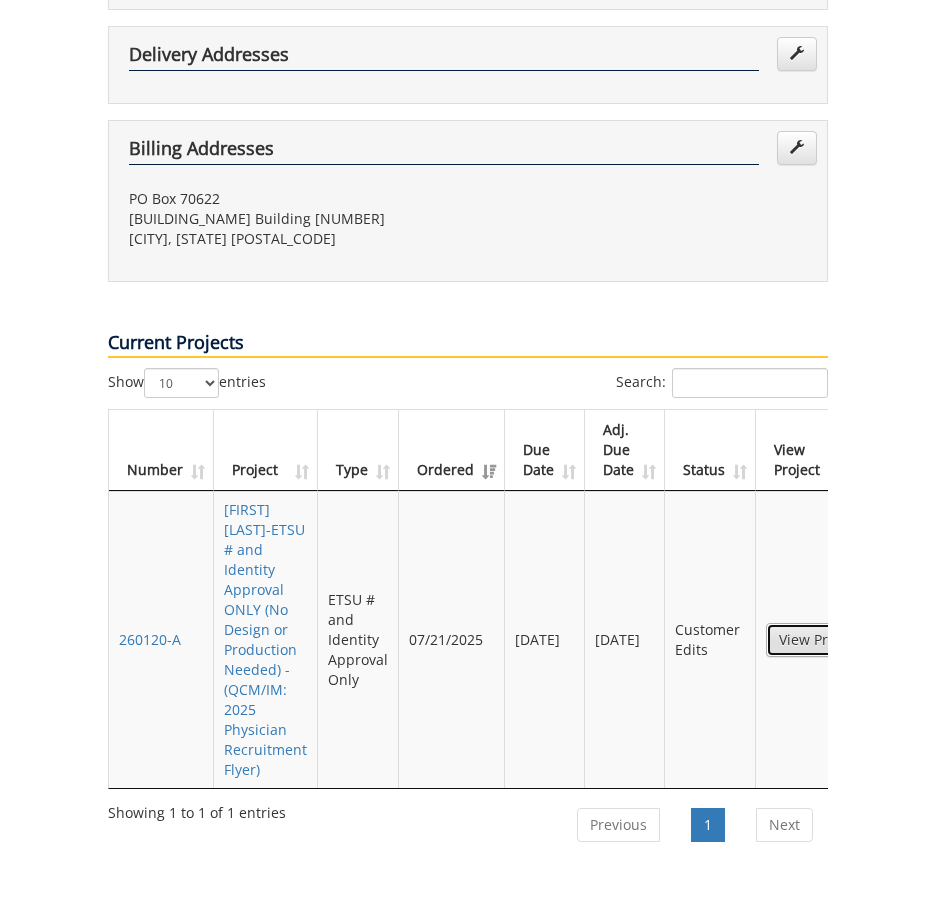click on "View Project" at bounding box center [819, 640] 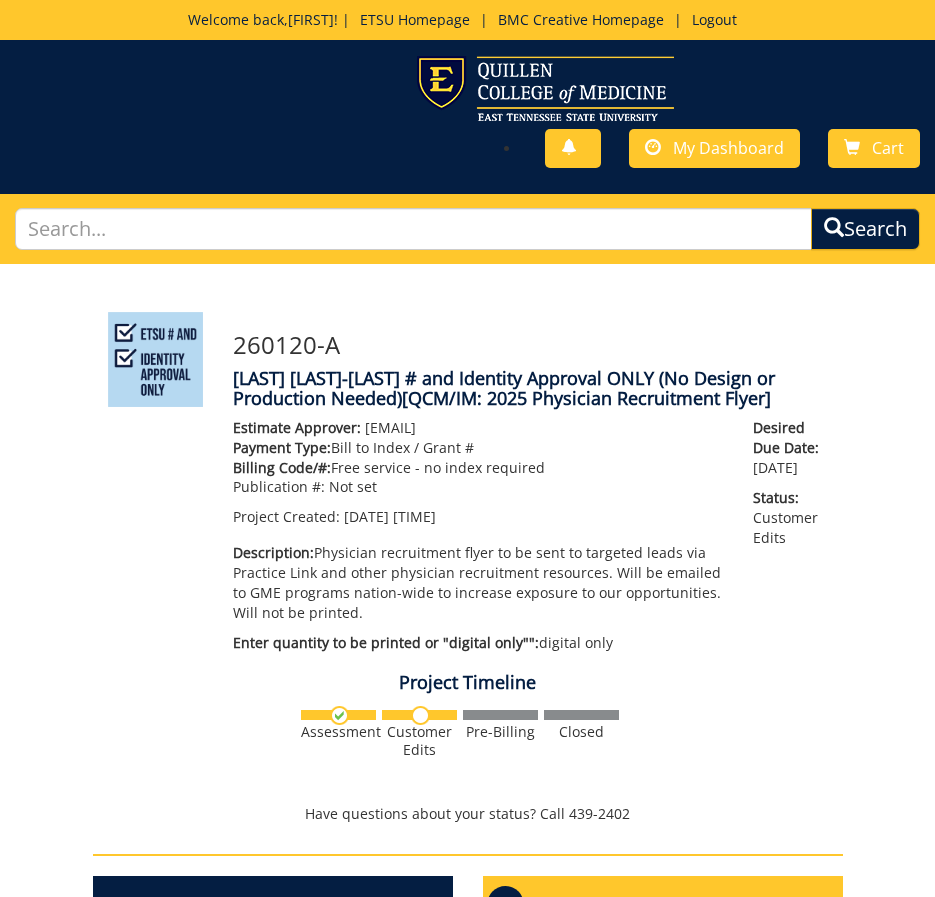 scroll, scrollTop: 0, scrollLeft: 0, axis: both 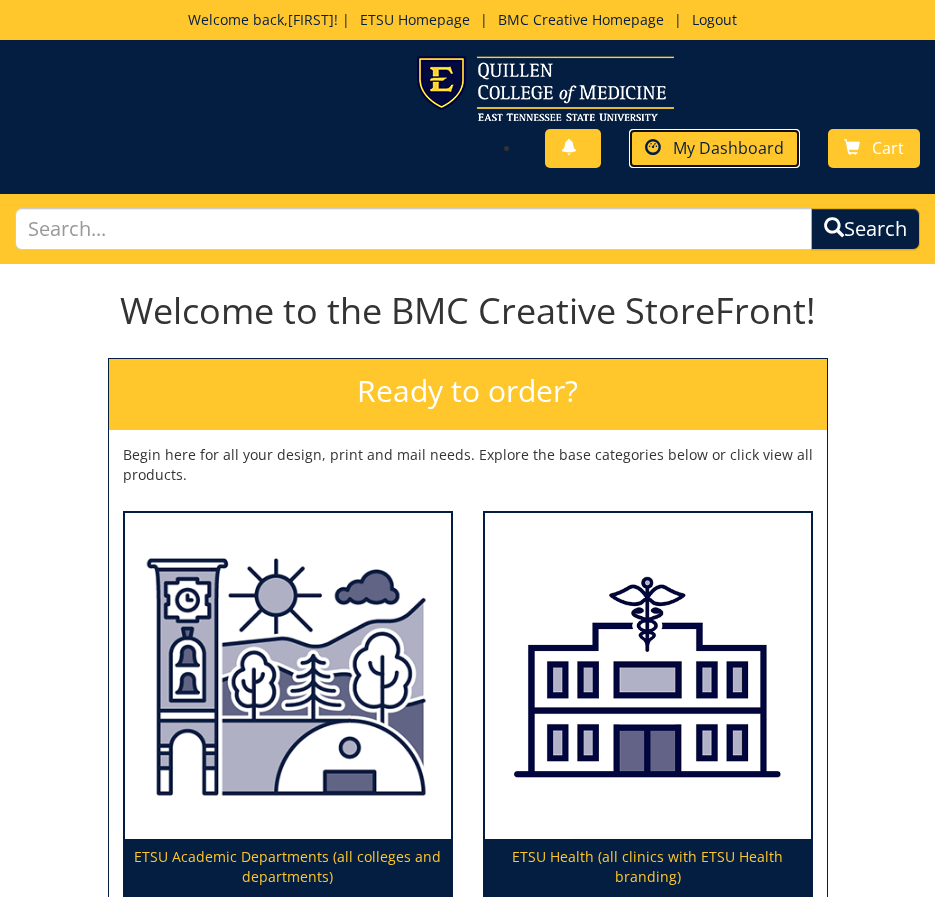 click on "My Dashboard" at bounding box center [728, 148] 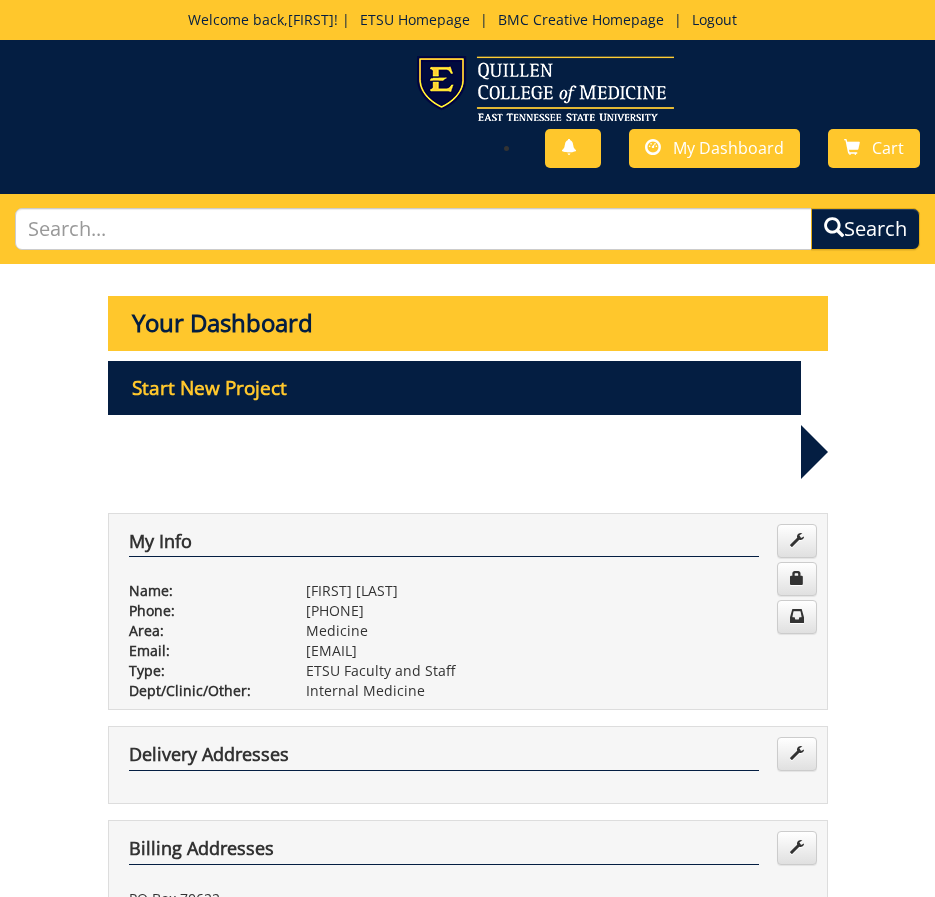 scroll, scrollTop: 600, scrollLeft: 0, axis: vertical 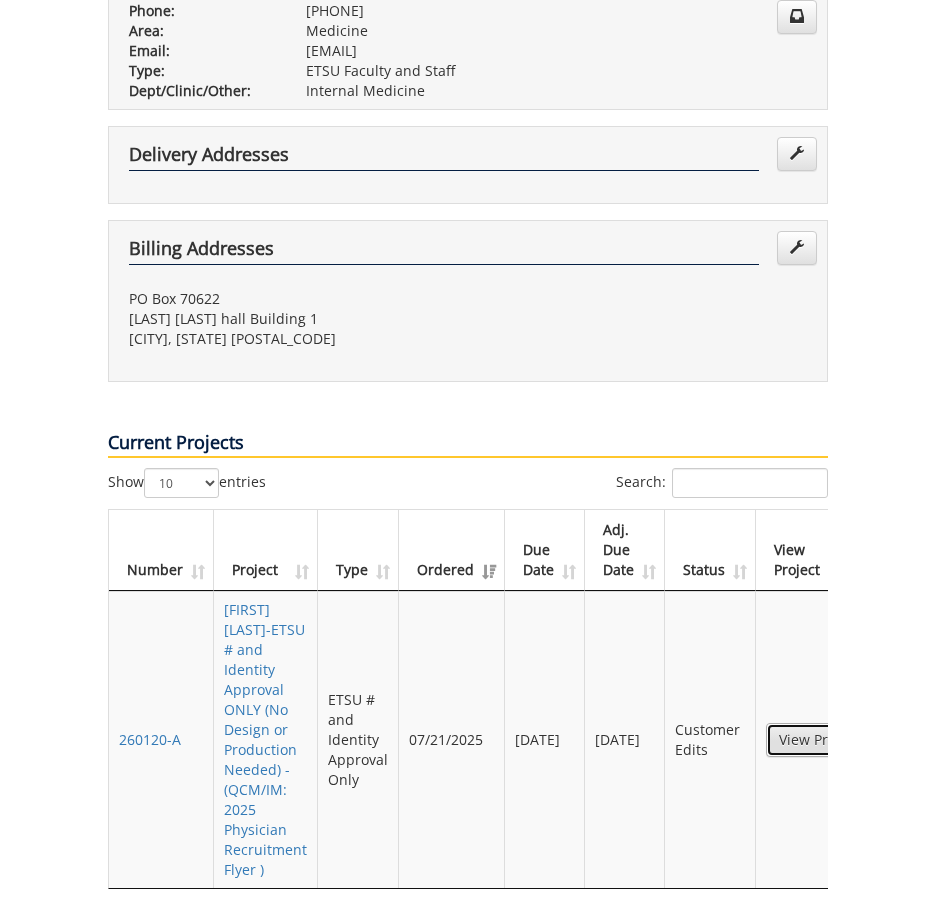 click on "View Project" at bounding box center [819, 740] 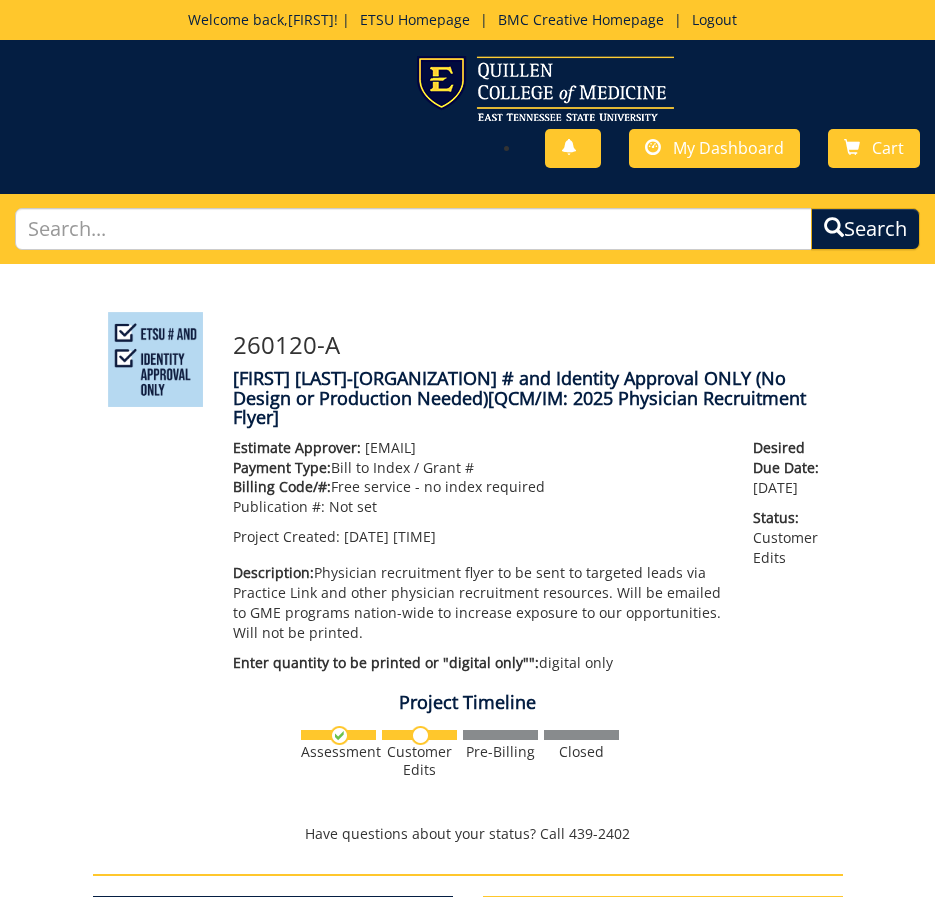 scroll, scrollTop: 0, scrollLeft: 0, axis: both 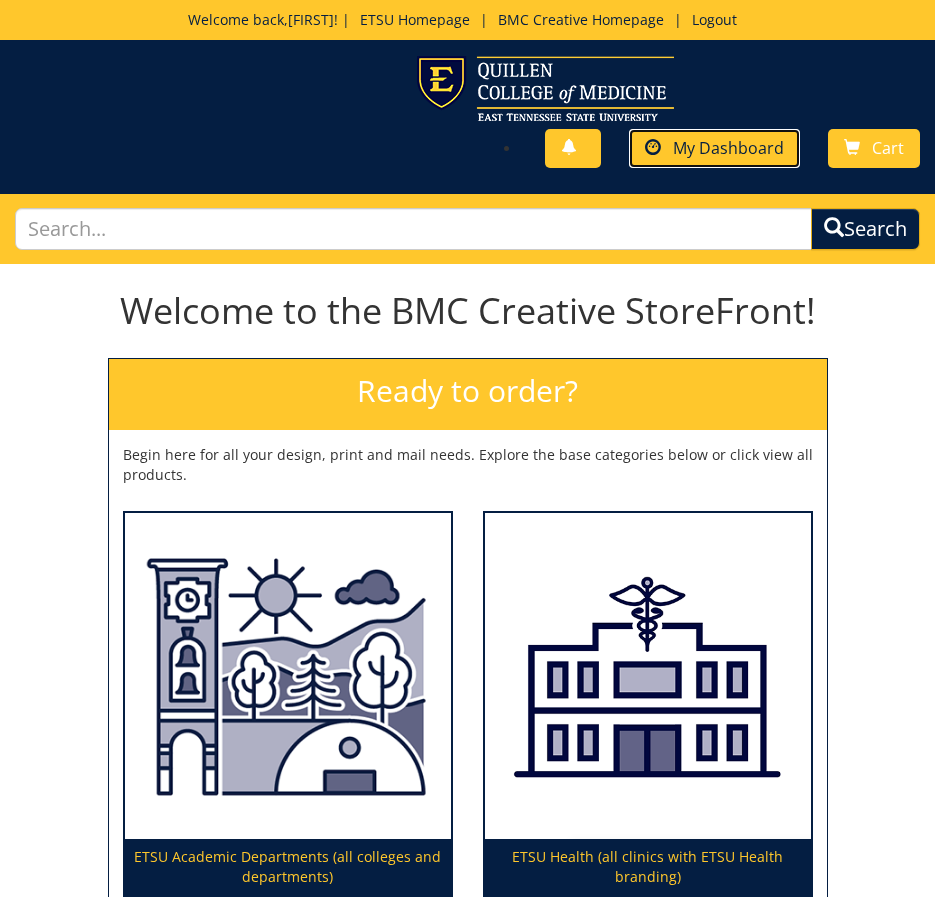 click on "My Dashboard" at bounding box center [728, 148] 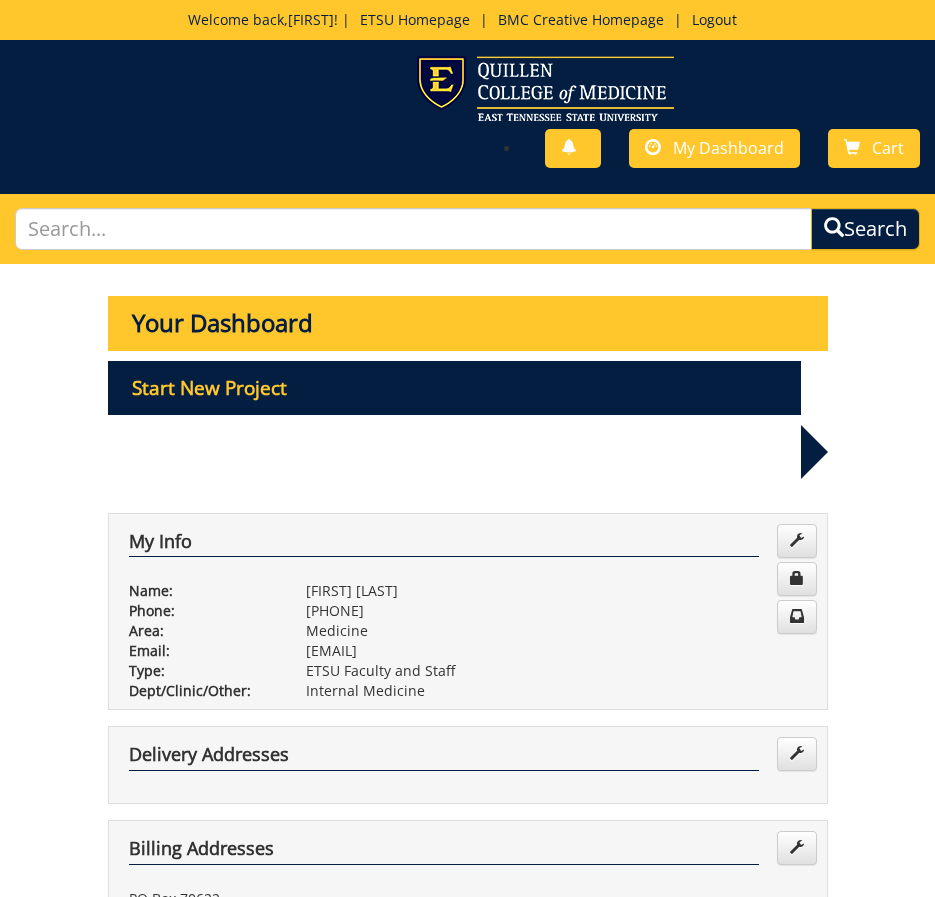 scroll, scrollTop: 500, scrollLeft: 0, axis: vertical 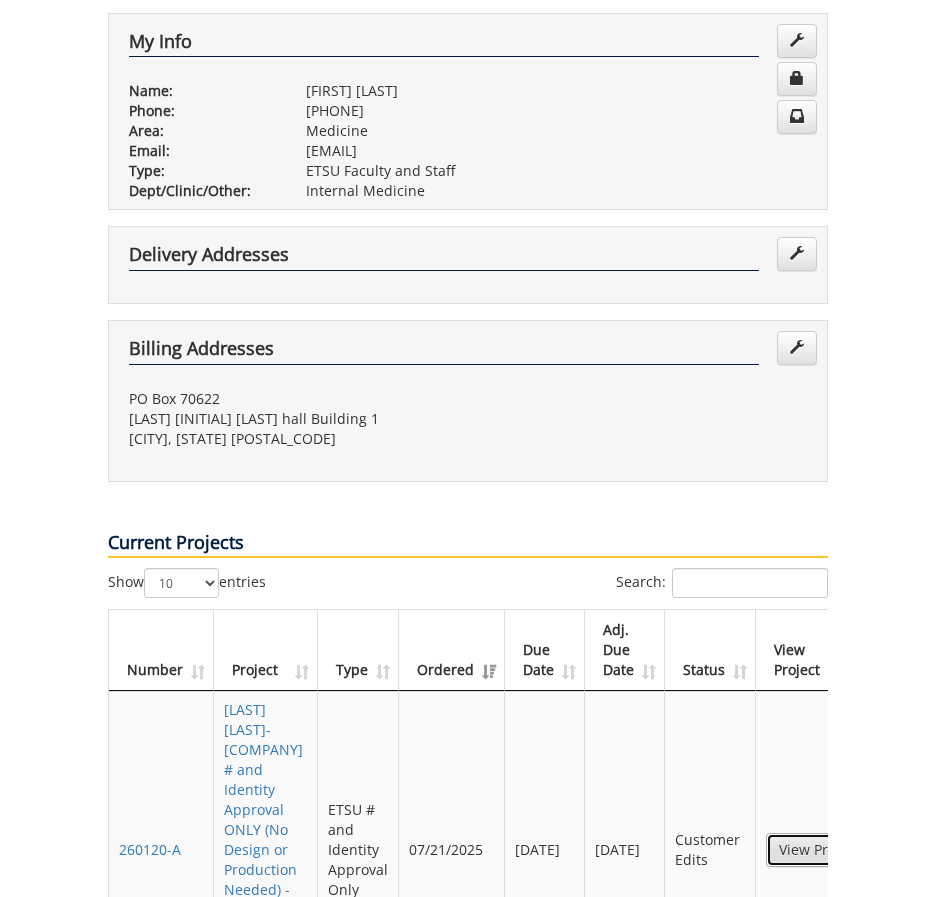 click on "View Project" at bounding box center [819, 850] 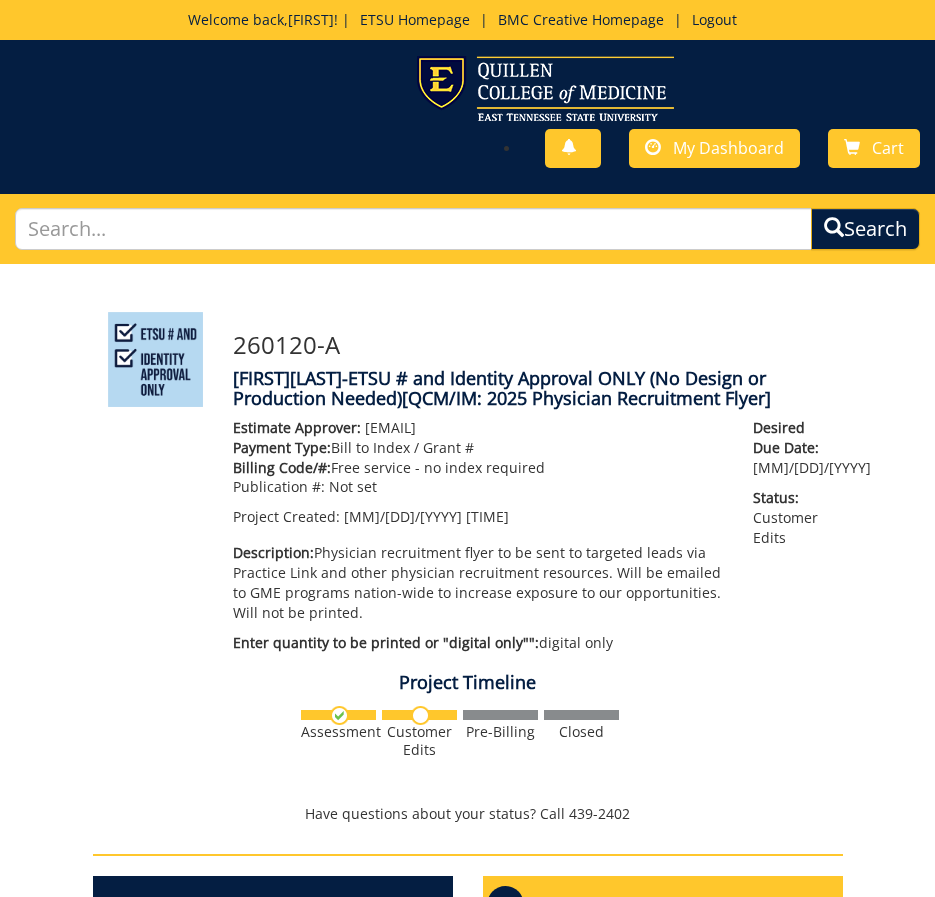 scroll, scrollTop: 0, scrollLeft: 0, axis: both 